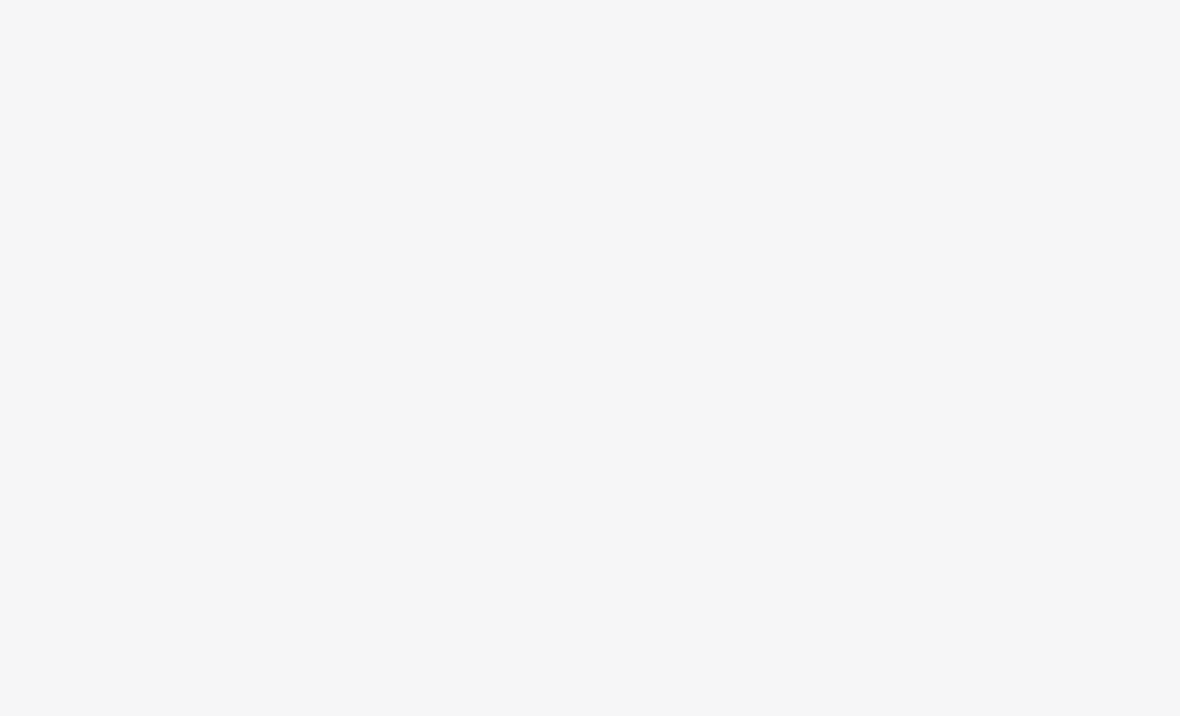 scroll, scrollTop: 0, scrollLeft: 0, axis: both 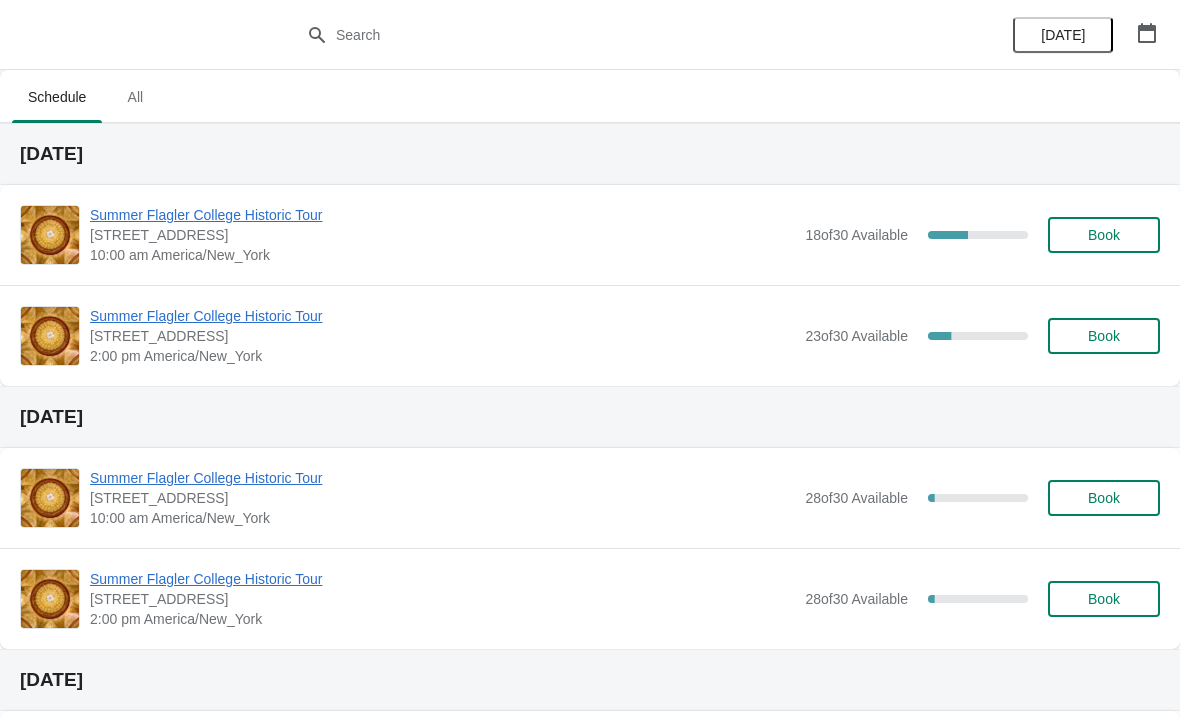 click on "Summer Flagler College Historic Tour" at bounding box center [442, 215] 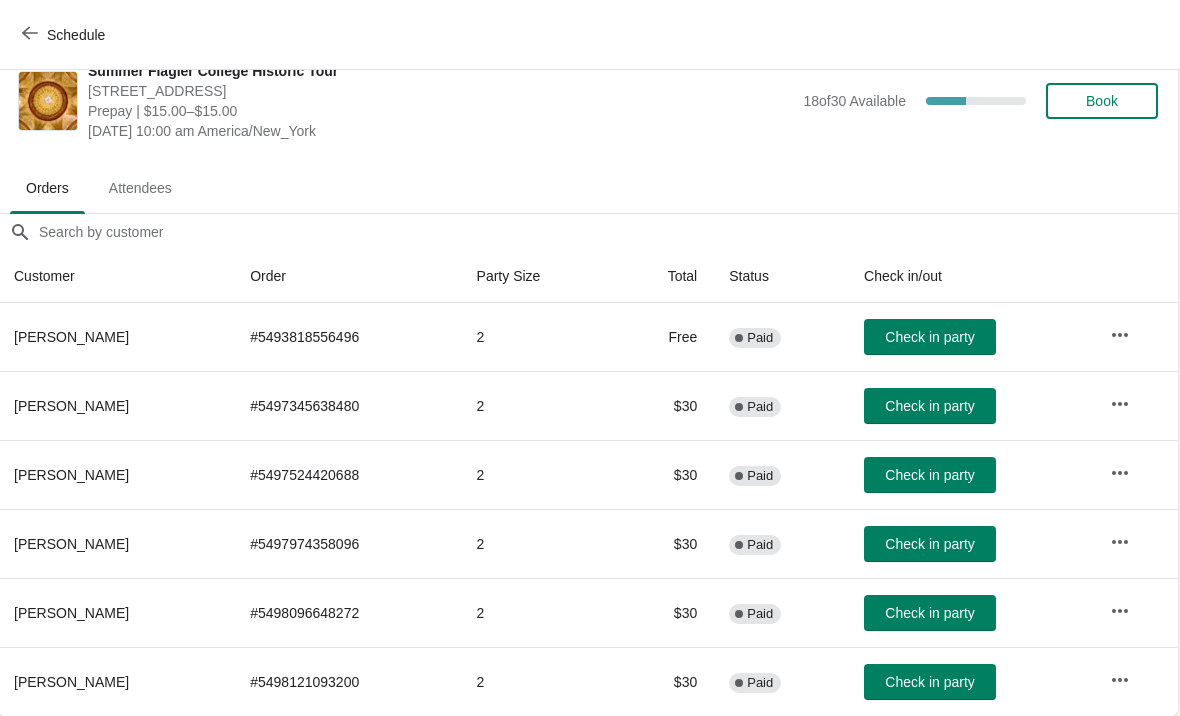 scroll, scrollTop: 29, scrollLeft: 1, axis: both 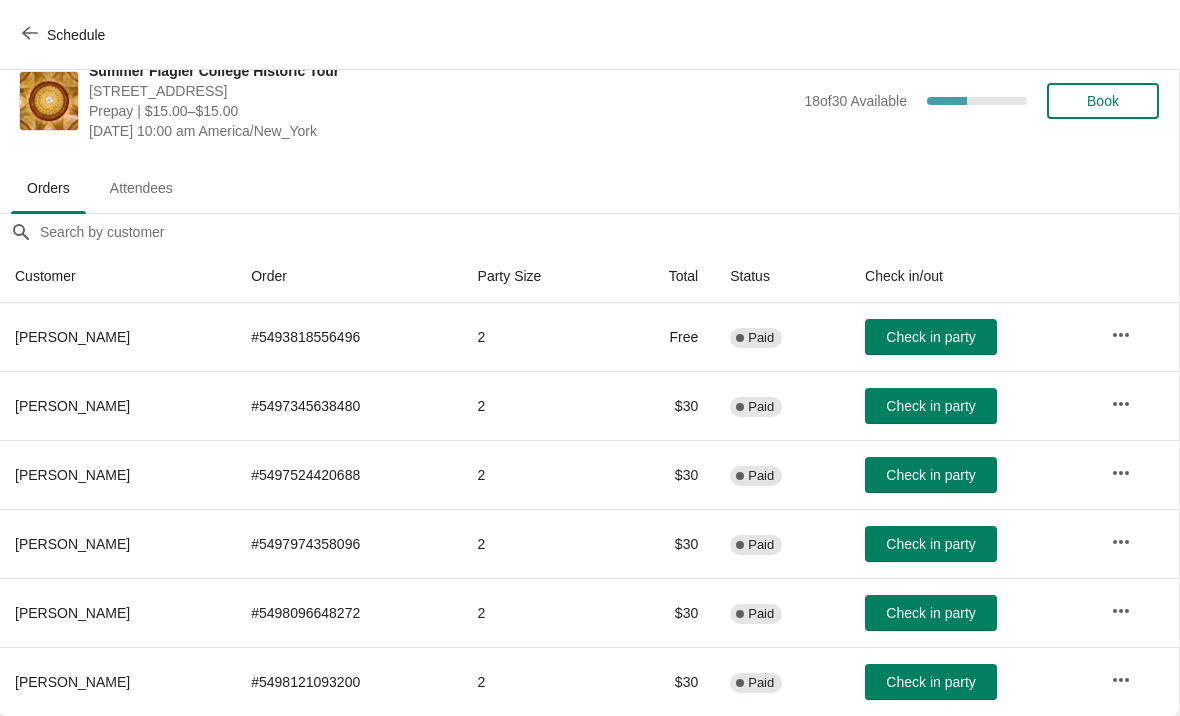 click on "Check in party" at bounding box center [931, 682] 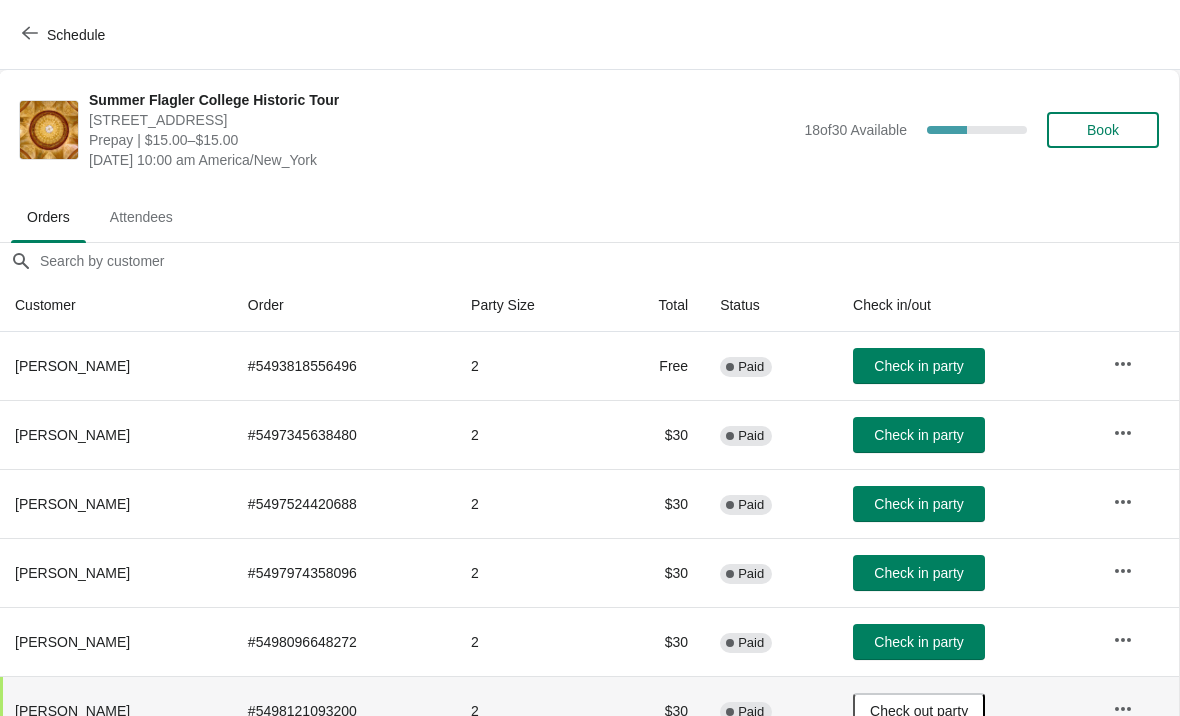 scroll, scrollTop: 0, scrollLeft: 1, axis: horizontal 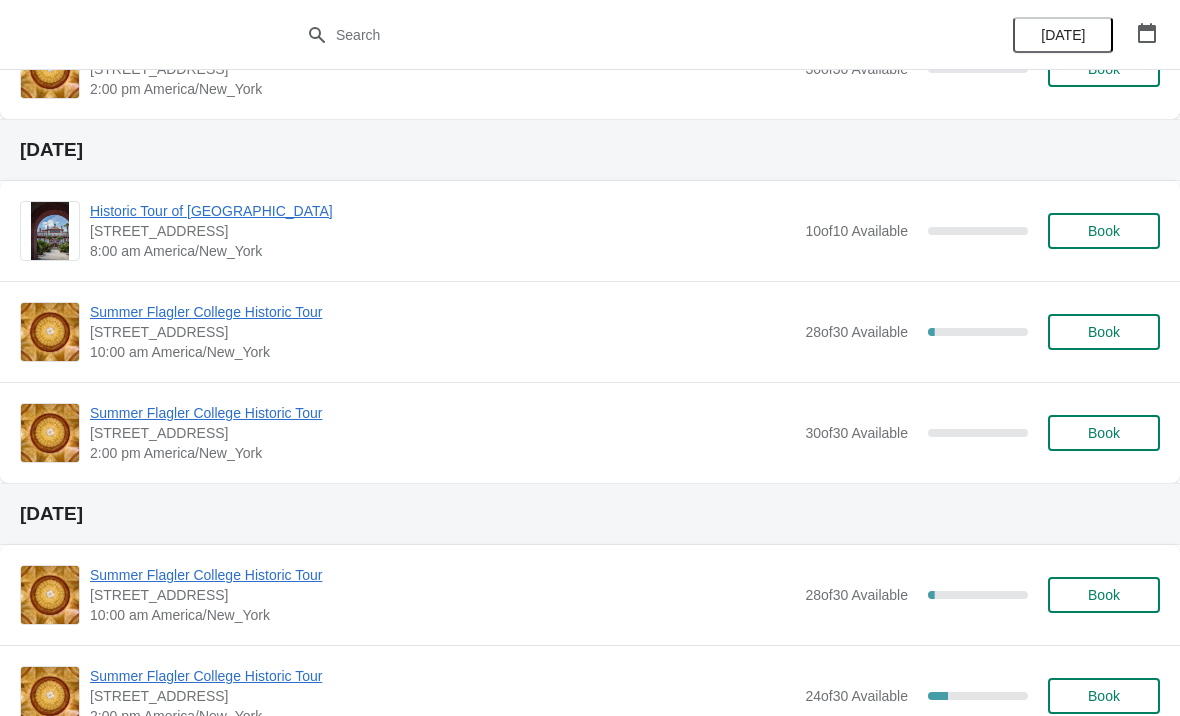 click on "Historic Tour of [GEOGRAPHIC_DATA] [STREET_ADDRESS][PERSON_NAME] 8:00 am America/New_York 10  of  10   Available 0 % Book" at bounding box center [590, 231] 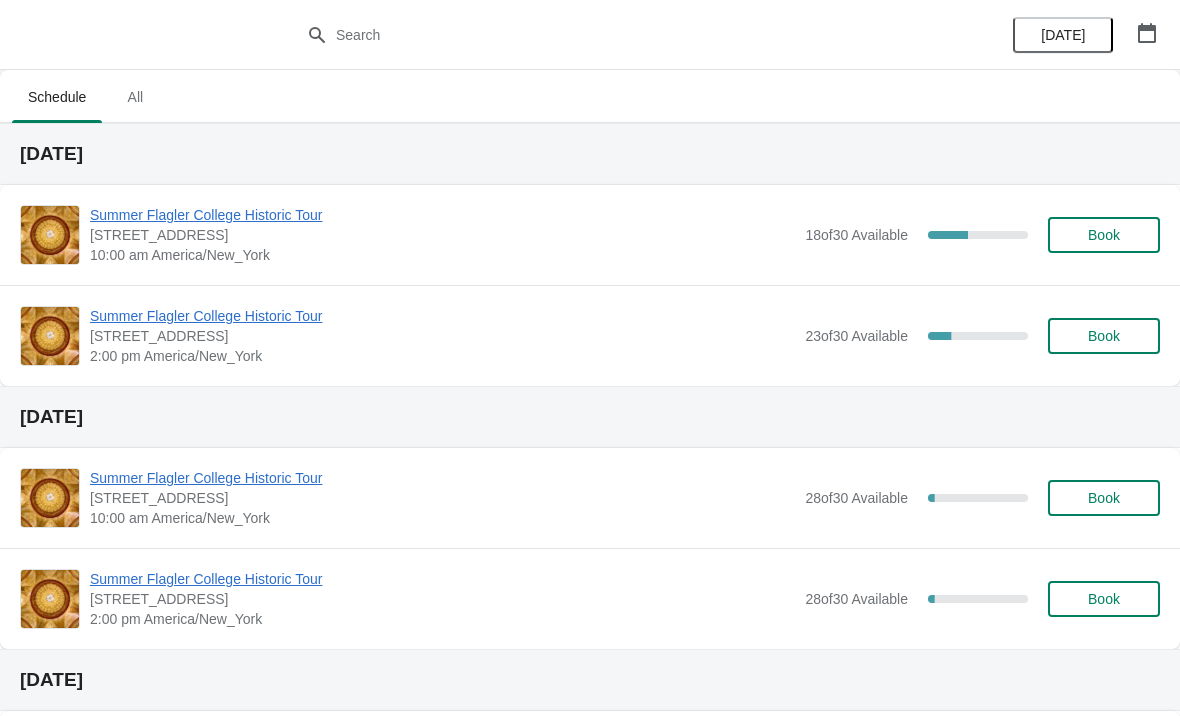 scroll, scrollTop: 0, scrollLeft: 0, axis: both 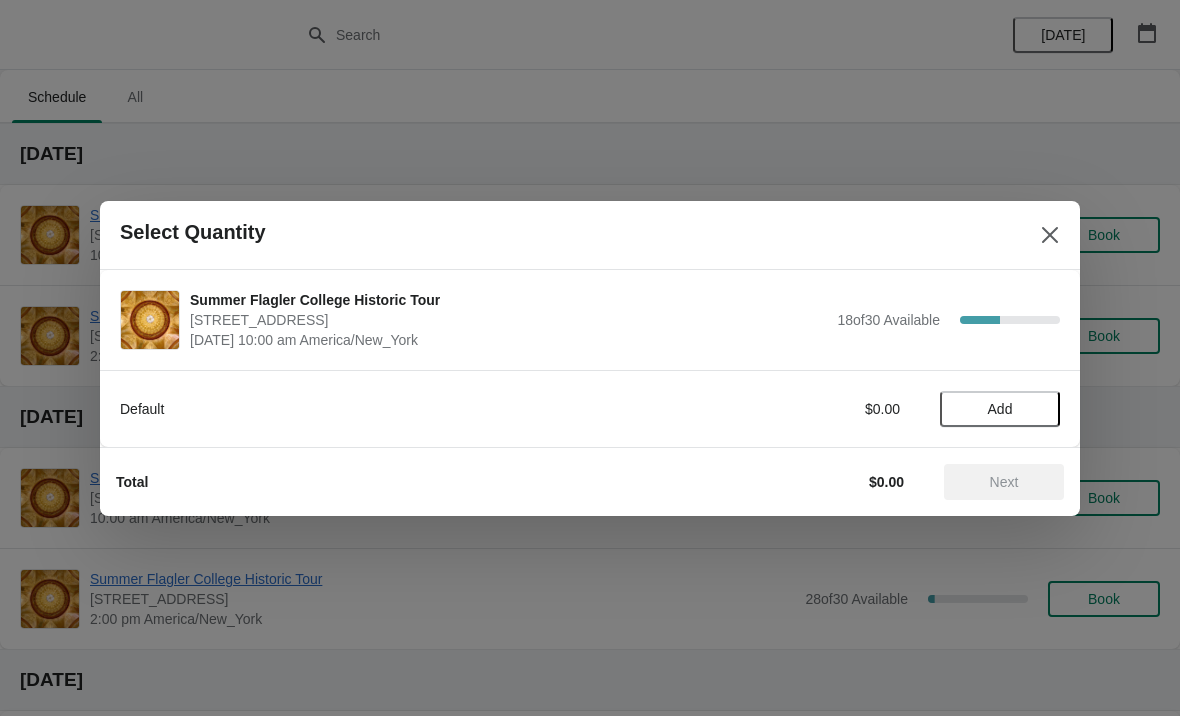 click on "Add" at bounding box center [1000, 409] 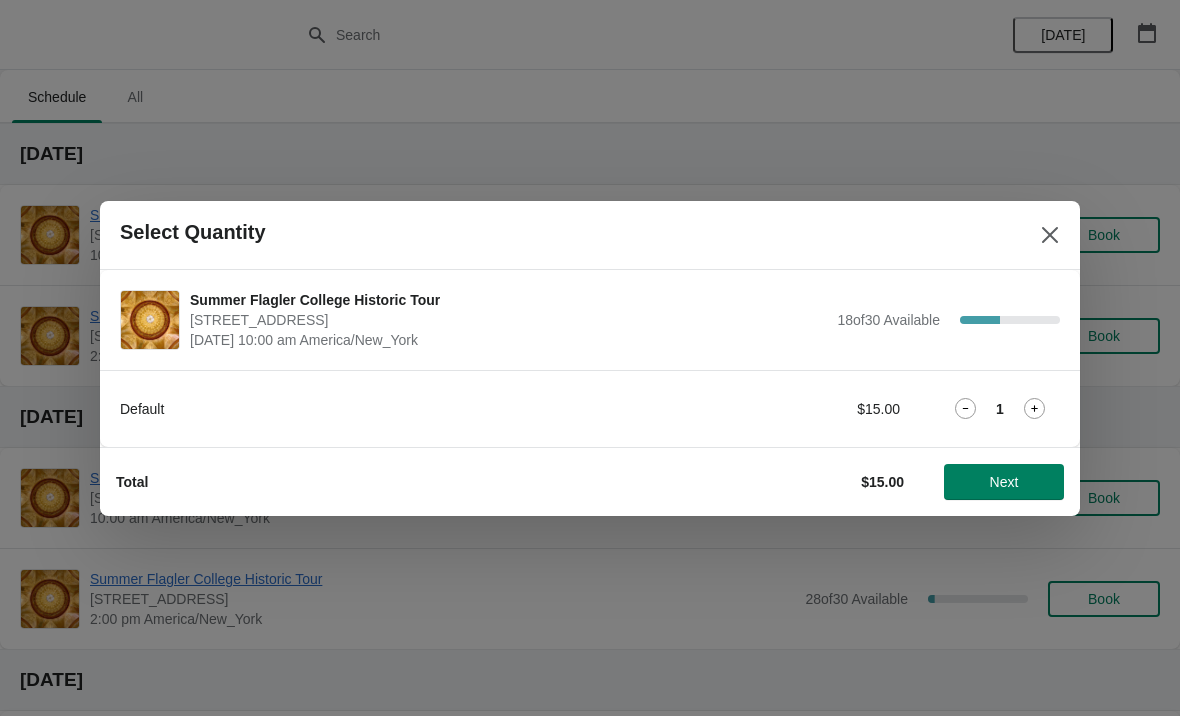 click 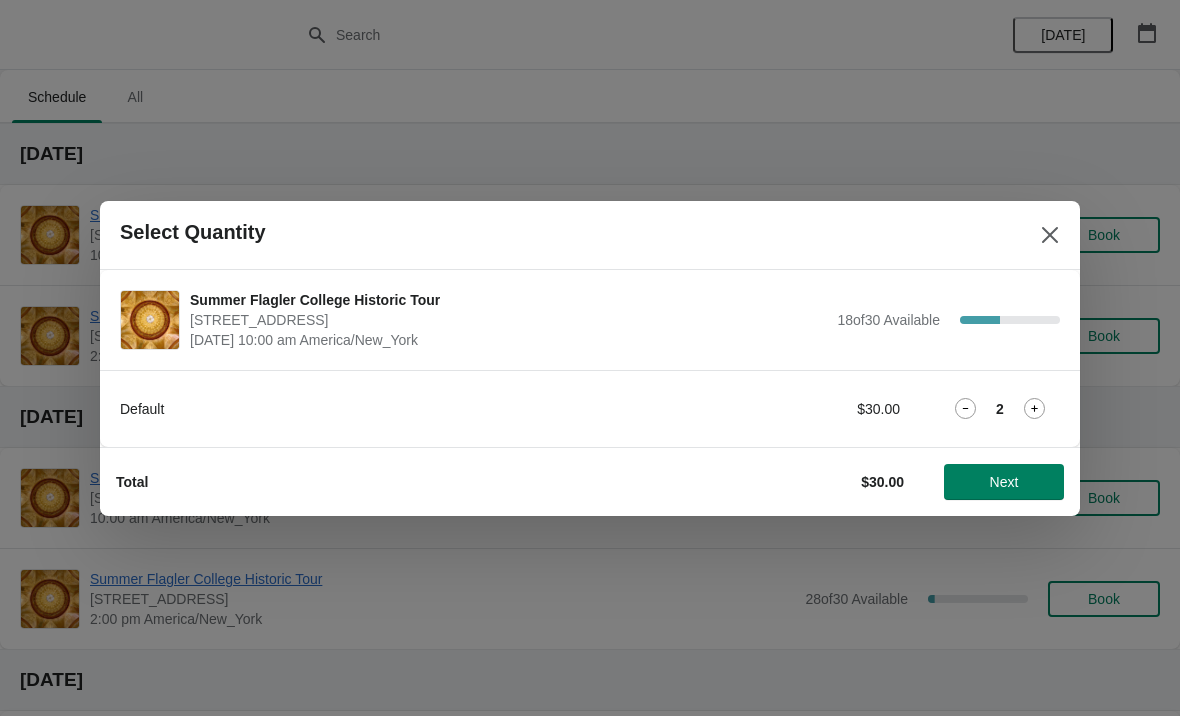 click on "Next" at bounding box center (1004, 482) 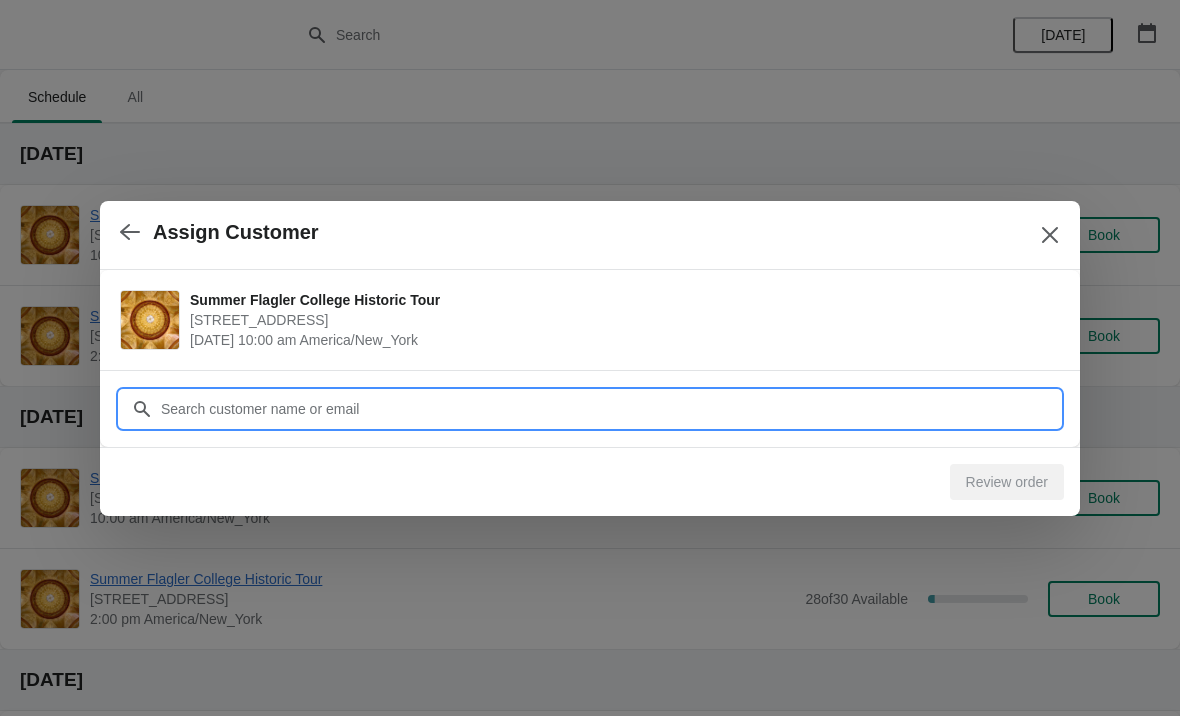 click on "Customer" at bounding box center (610, 409) 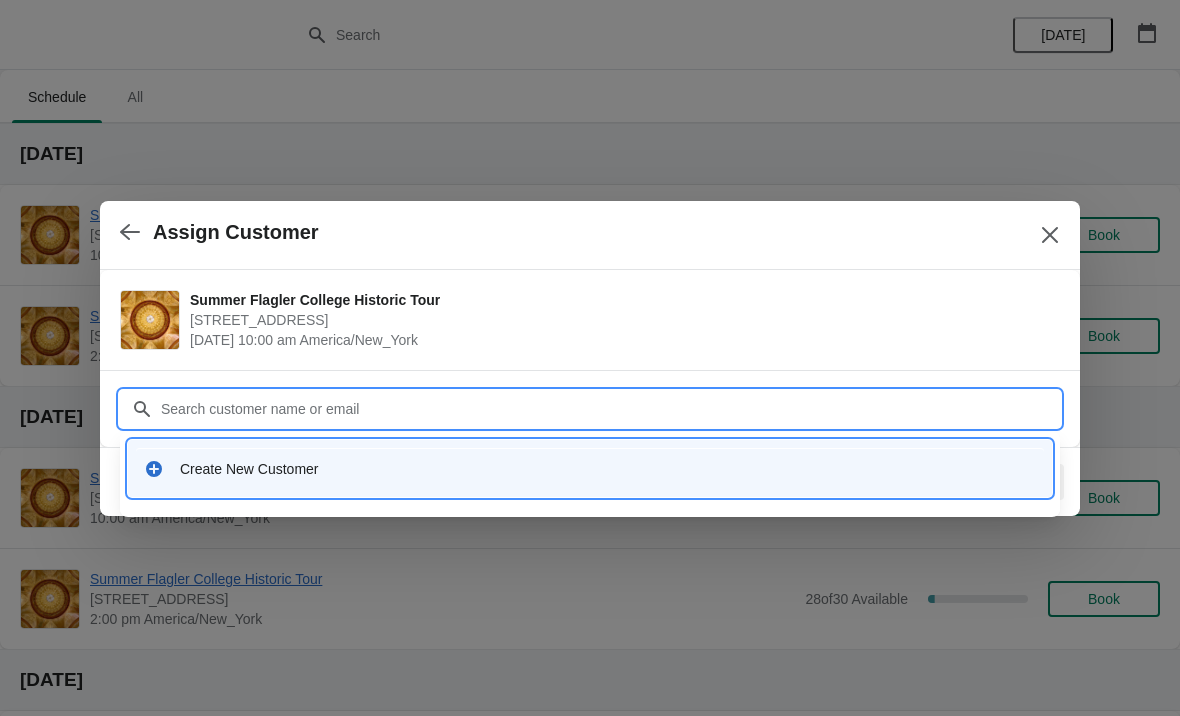 click on "Create New Customer" at bounding box center [590, 468] 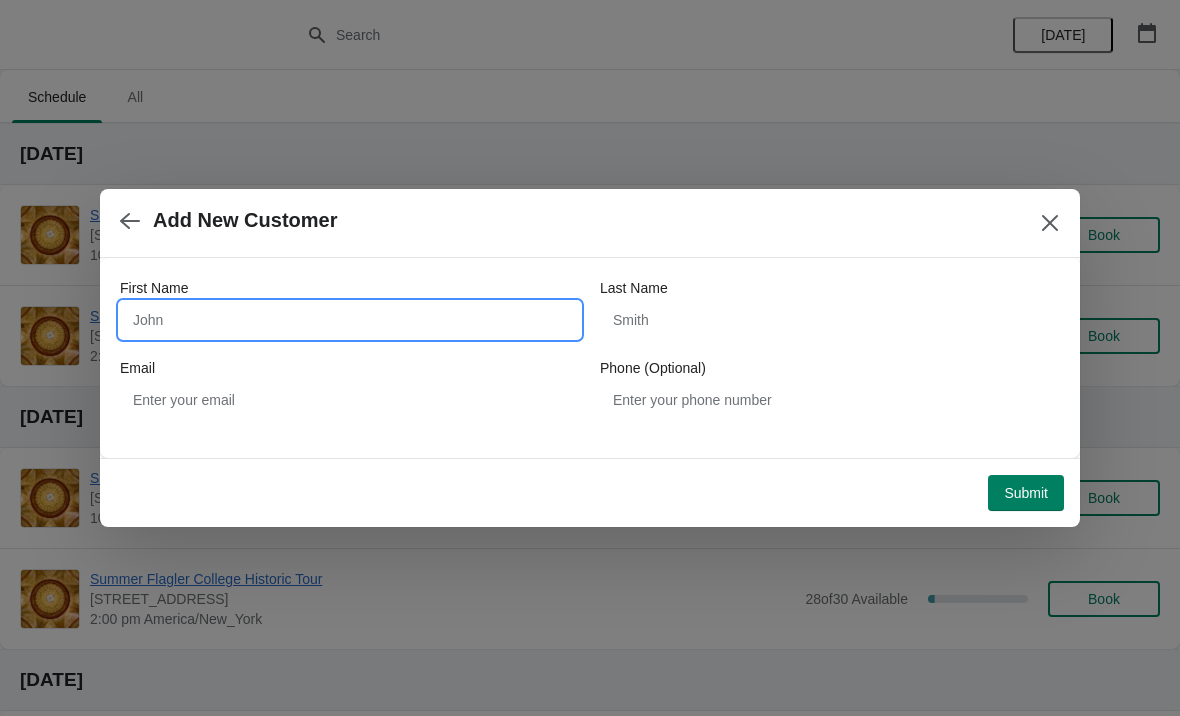 click on "First Name" at bounding box center (350, 320) 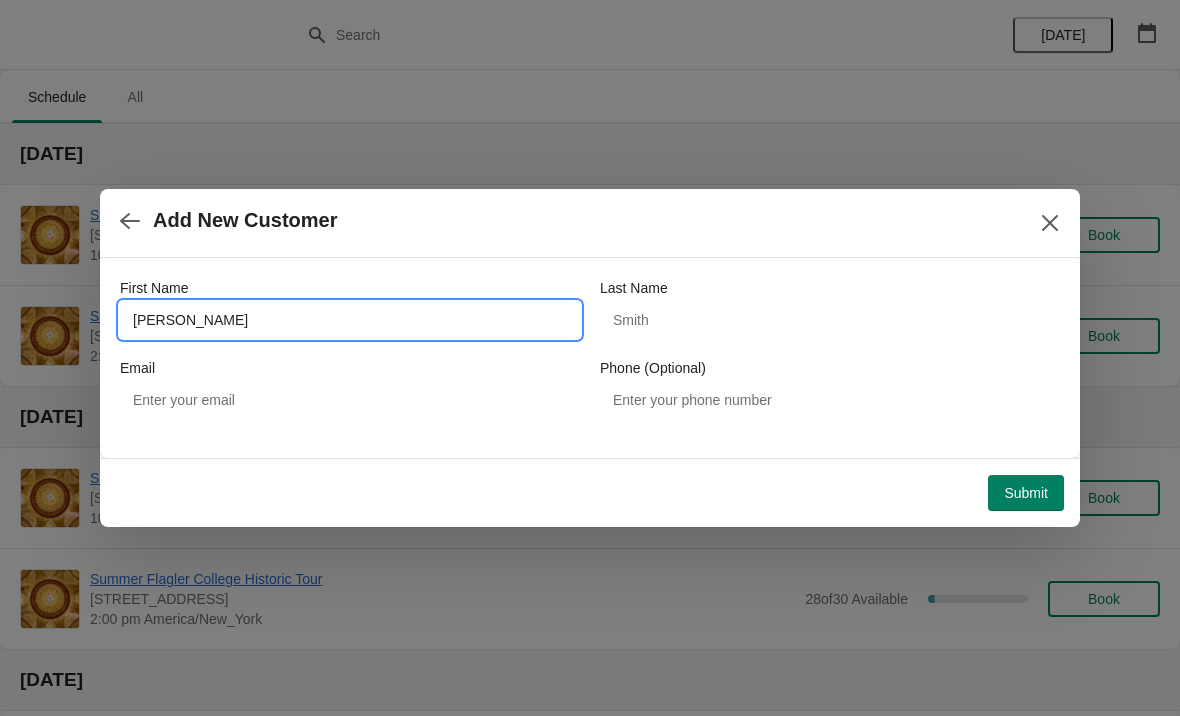 type on "[PERSON_NAME]" 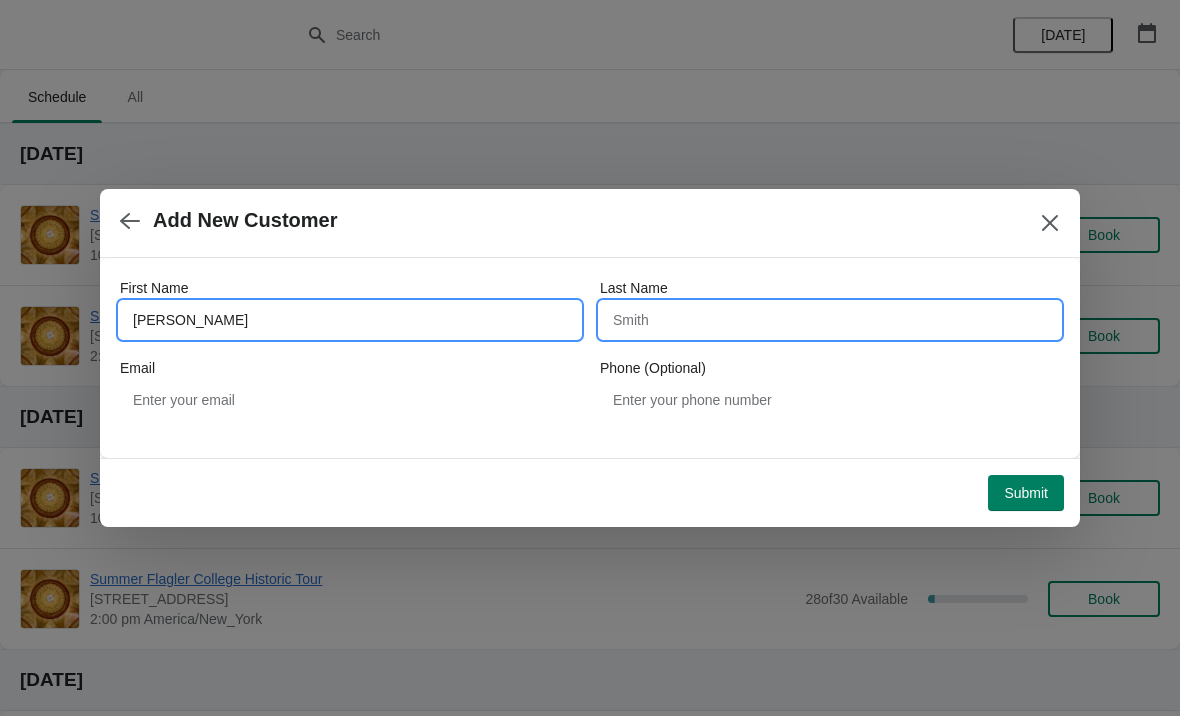 click on "Last Name" at bounding box center (830, 320) 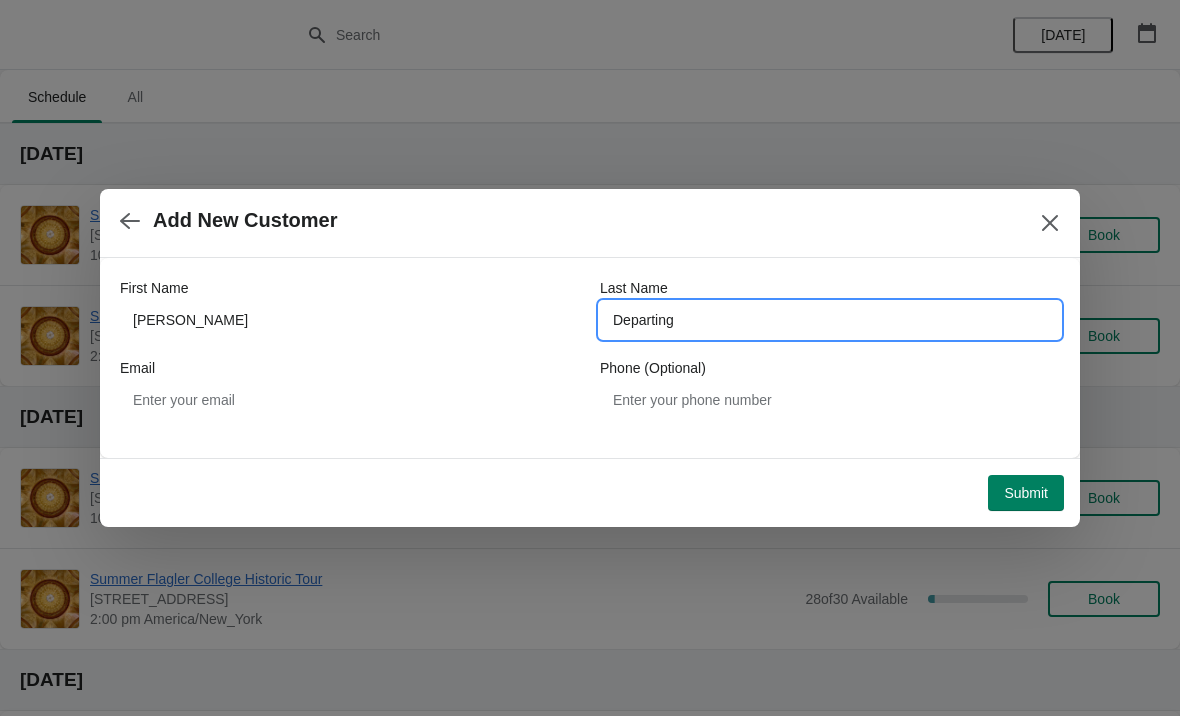 click on "Last Name" at bounding box center [830, 288] 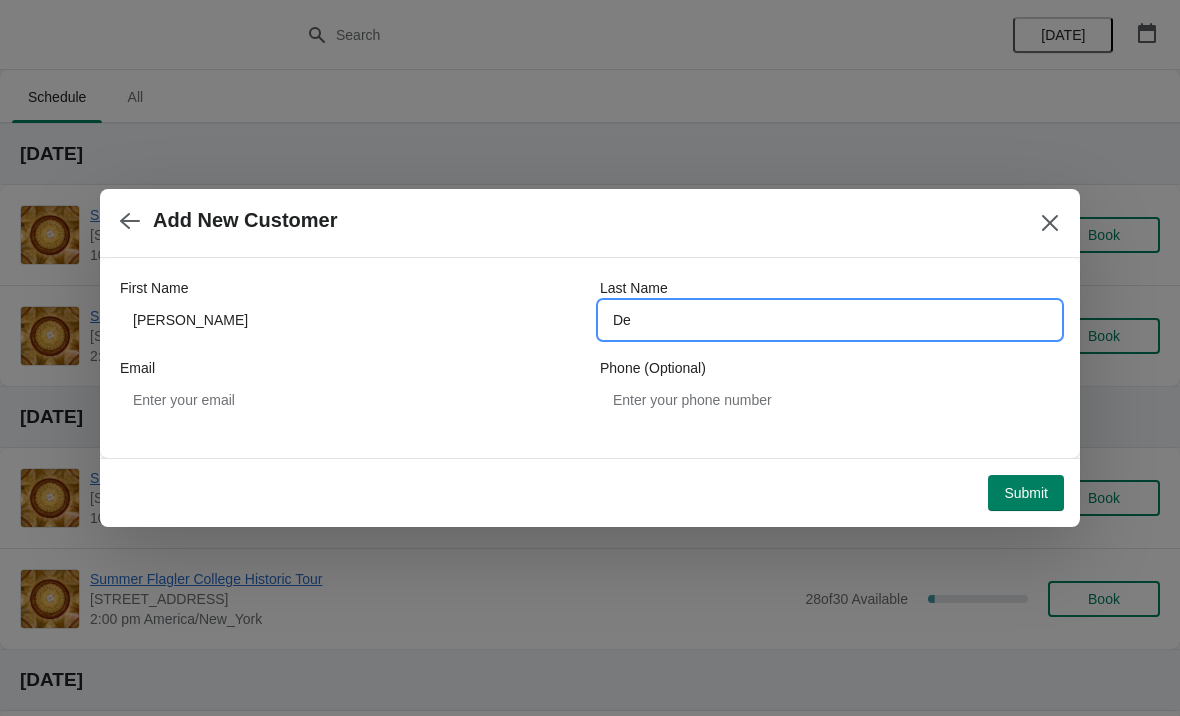 type on "D" 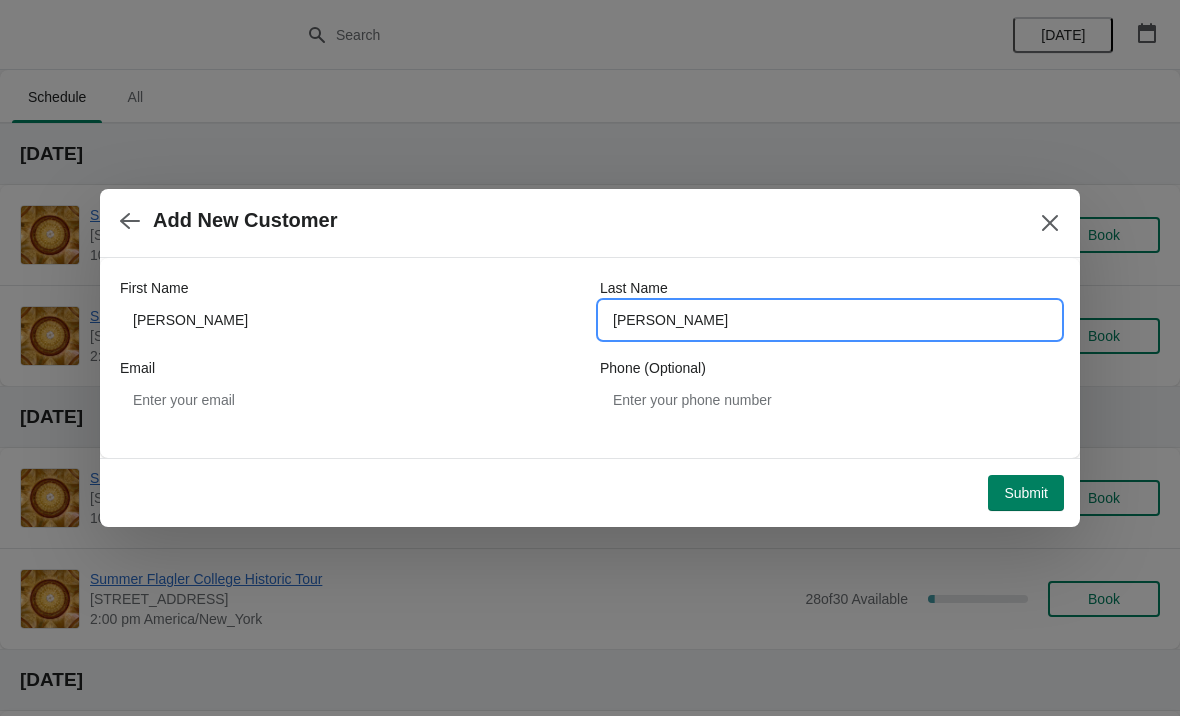type on "[PERSON_NAME]" 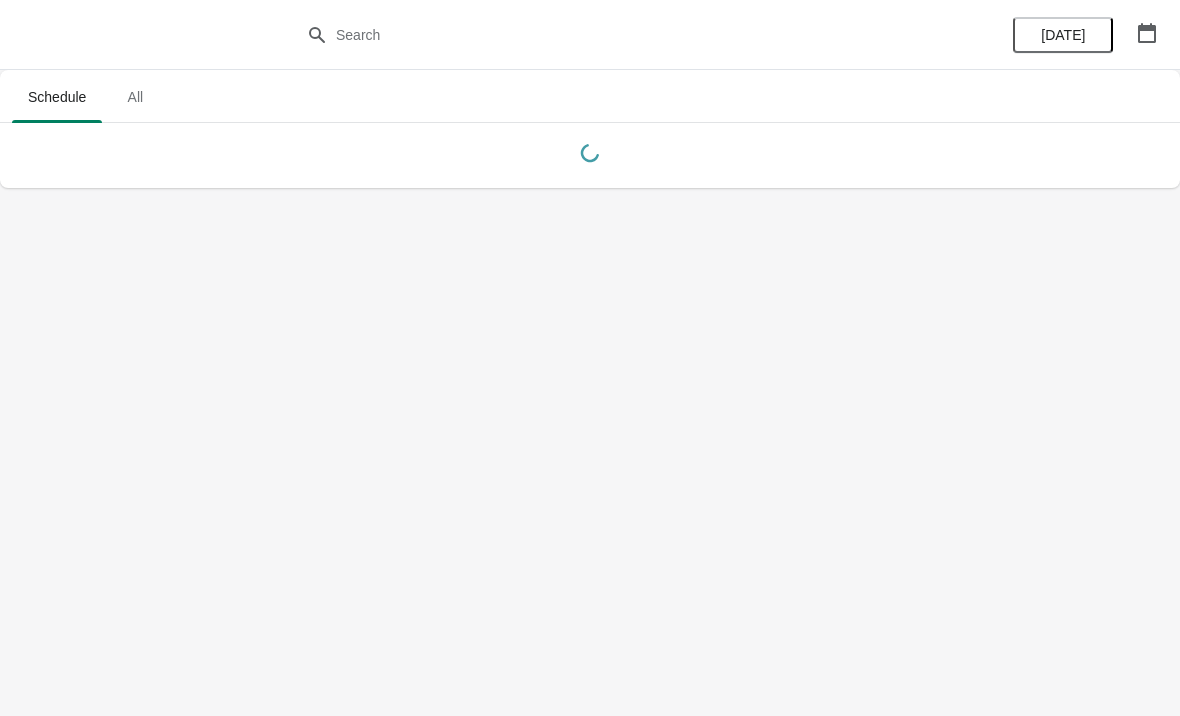 scroll, scrollTop: 0, scrollLeft: 0, axis: both 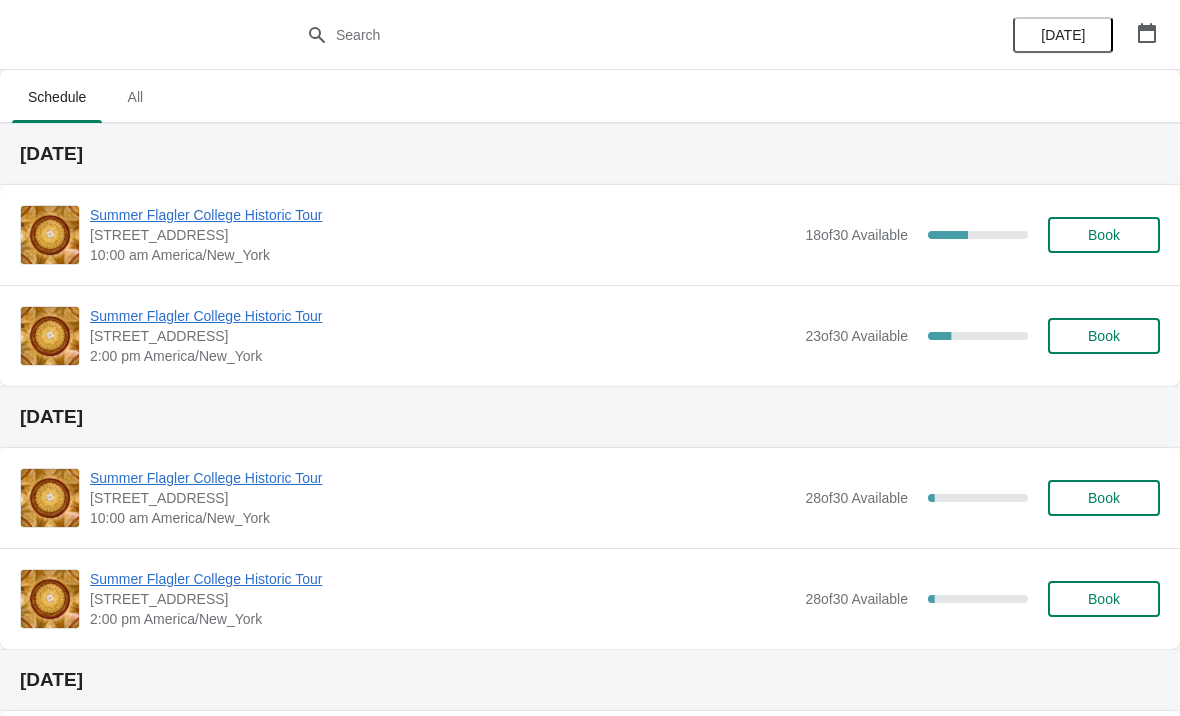 click on "Summer Flagler College Historic Tour" at bounding box center [442, 215] 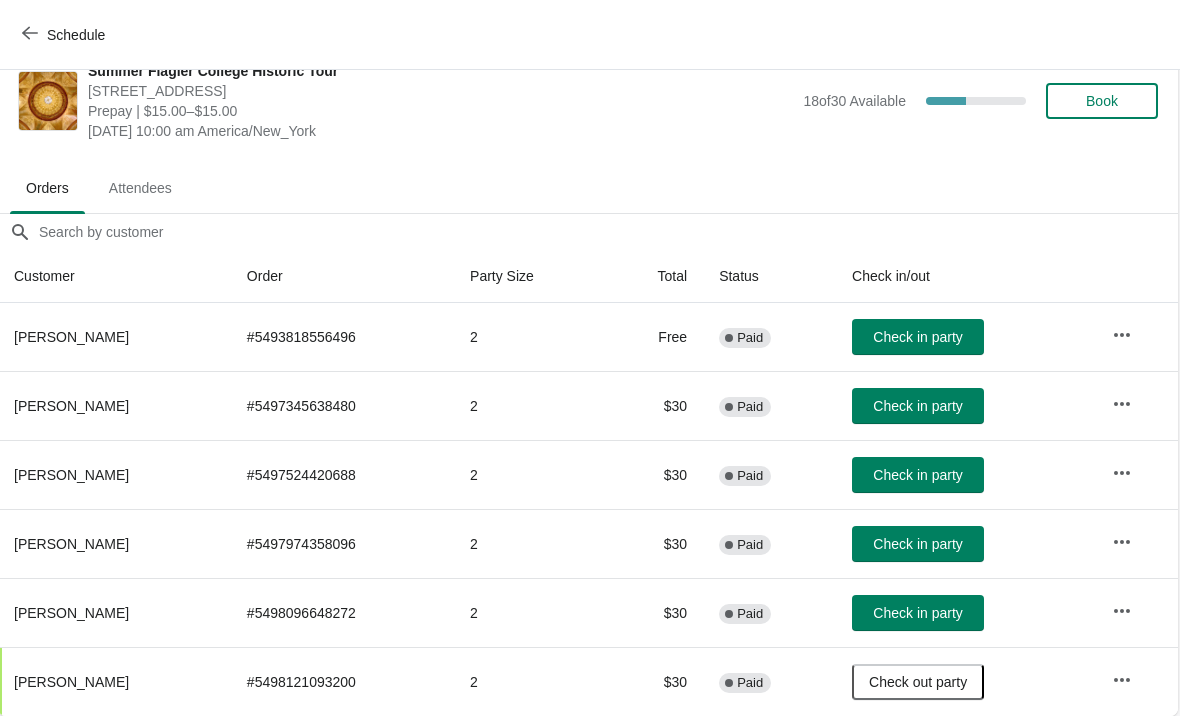 scroll, scrollTop: 29, scrollLeft: 1, axis: both 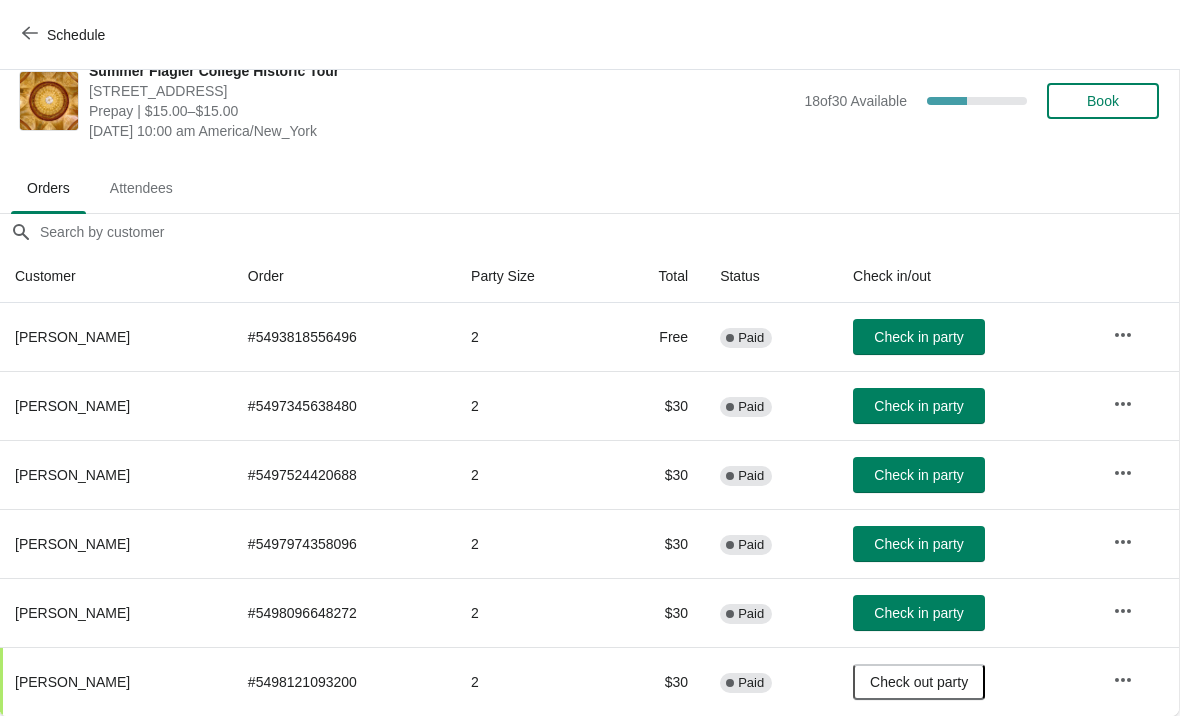 click on "Check in party" at bounding box center (918, 613) 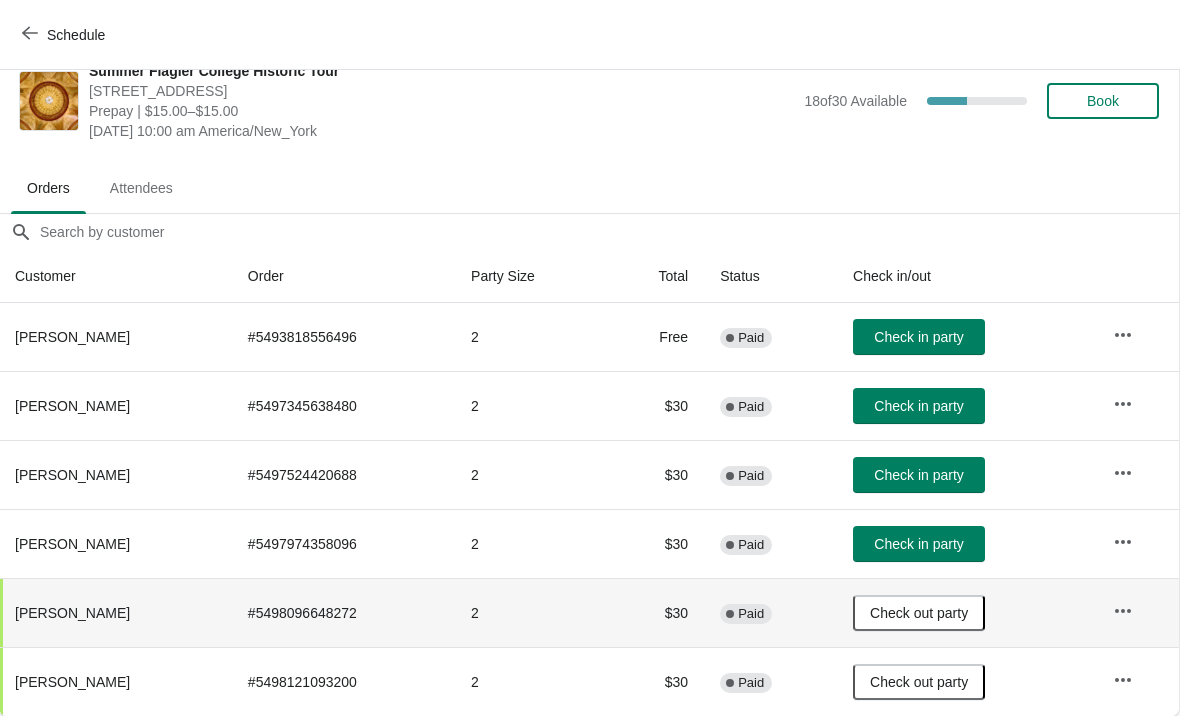 click on "Check in party" at bounding box center [918, 475] 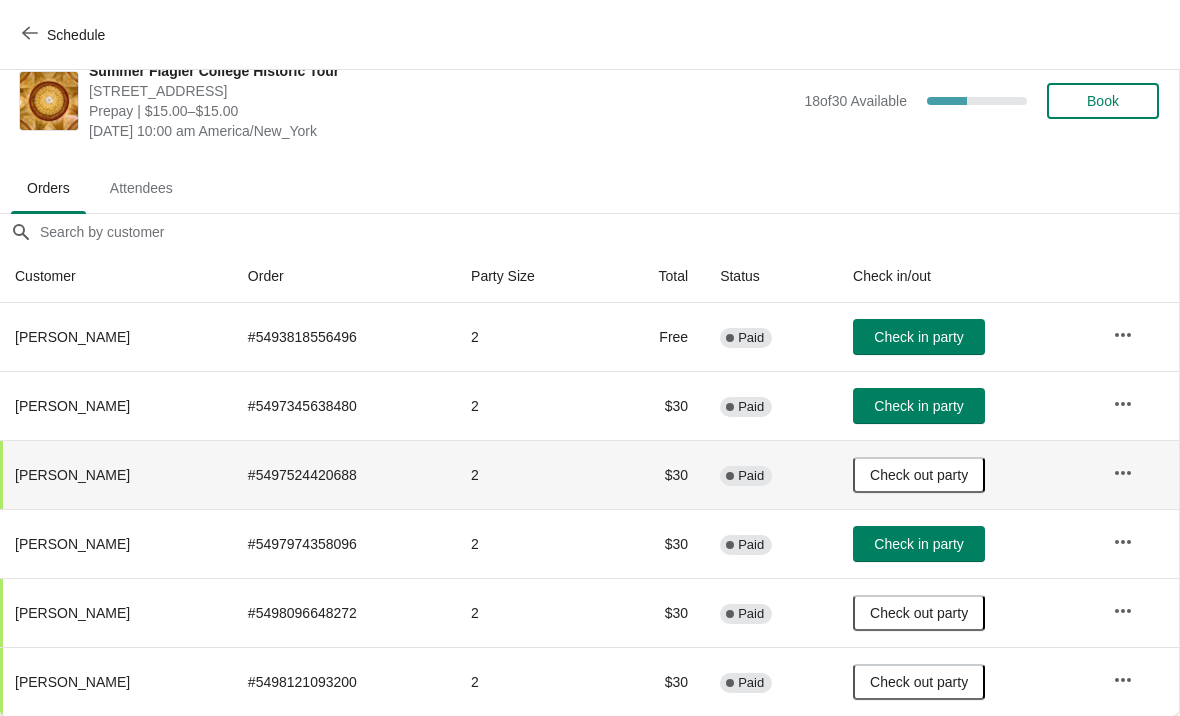 click on "Check in party" at bounding box center [919, 337] 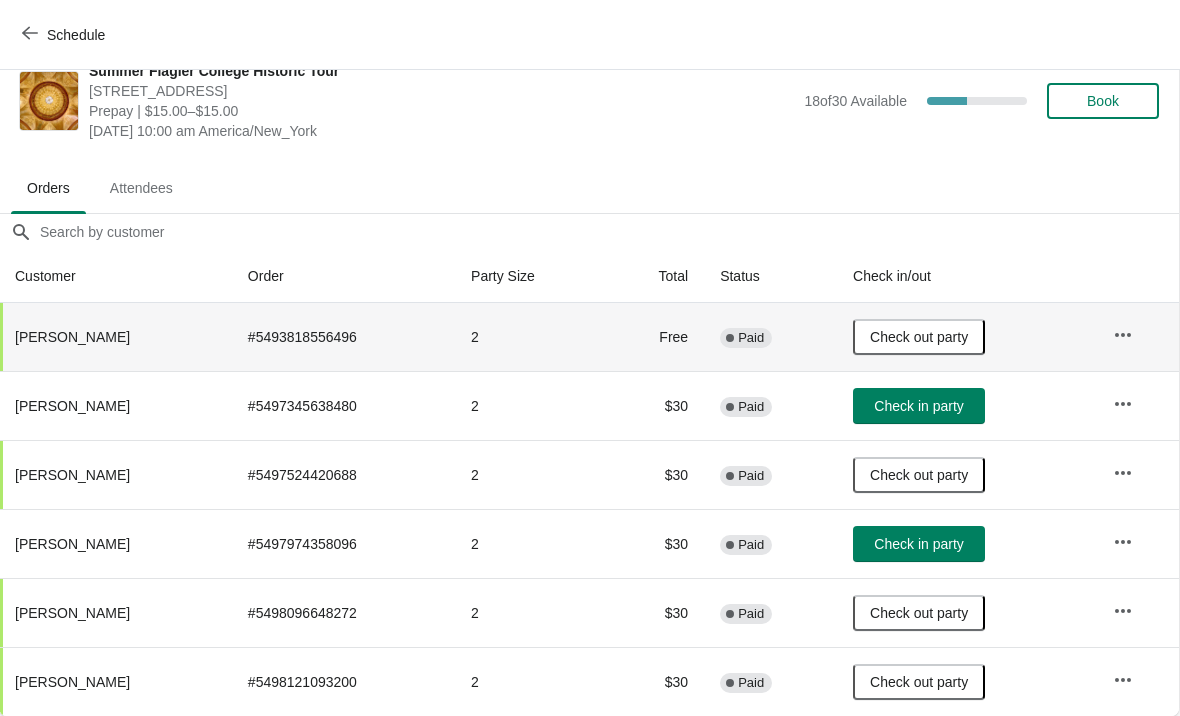click on "Check in party" at bounding box center [919, 406] 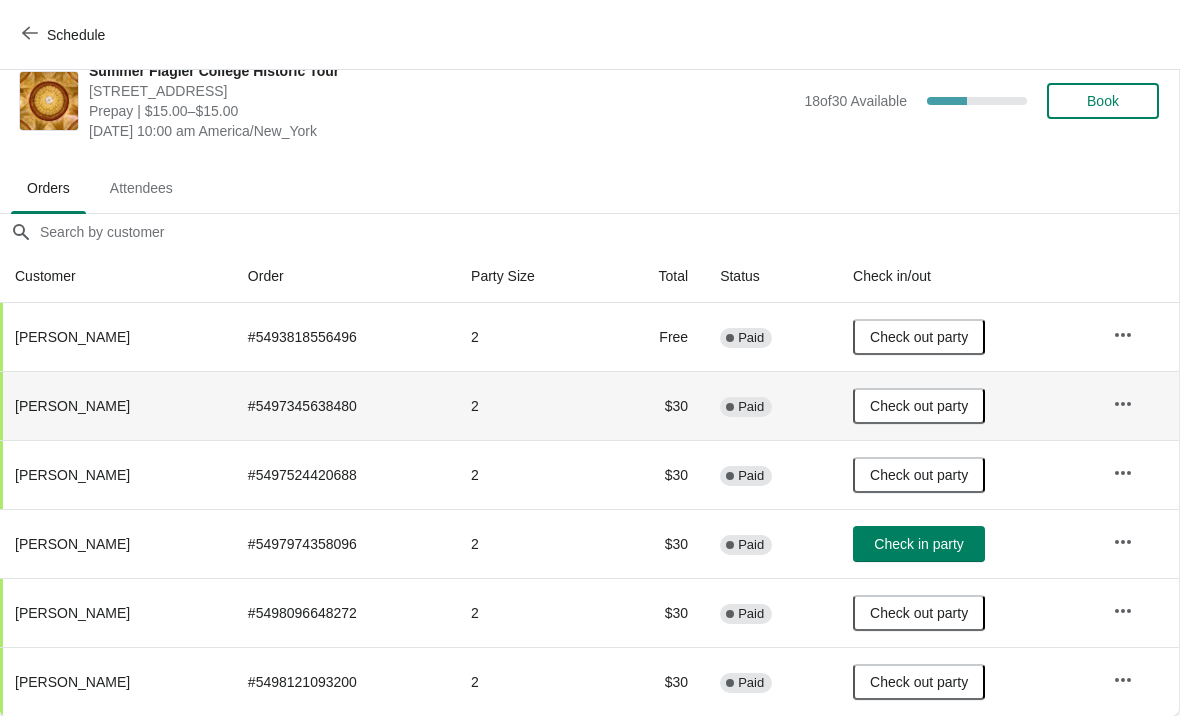 click on "Check in party" at bounding box center (918, 544) 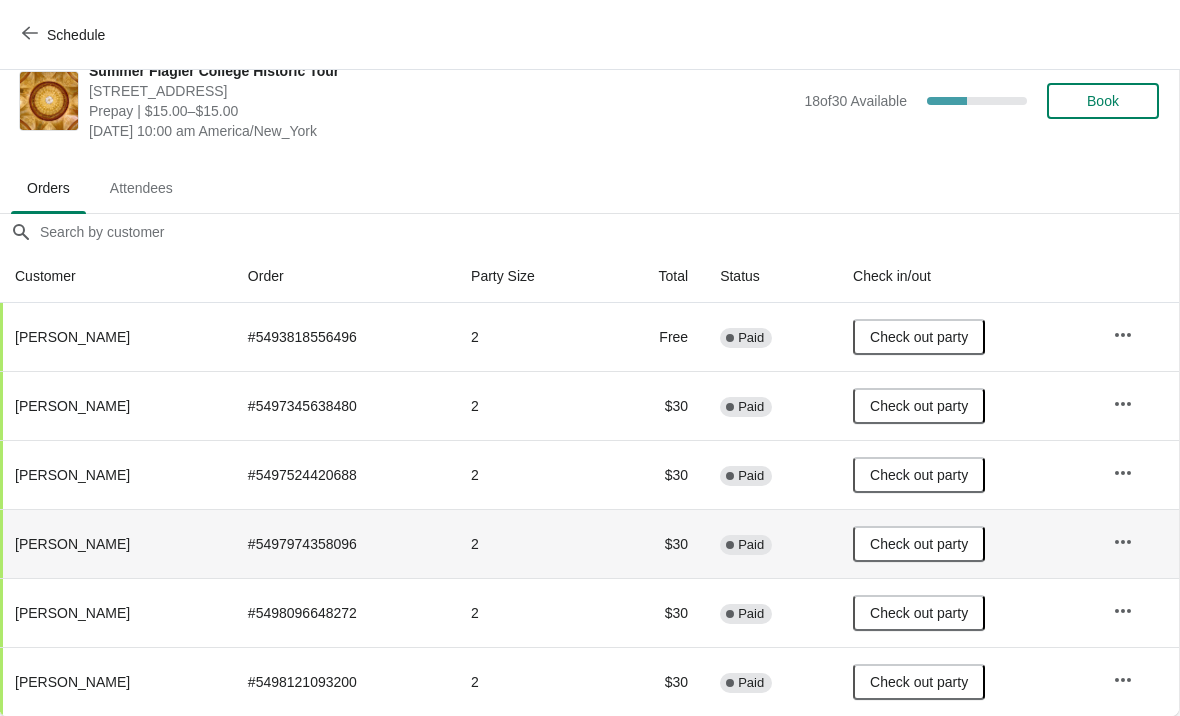 click on "Book" at bounding box center [1103, 101] 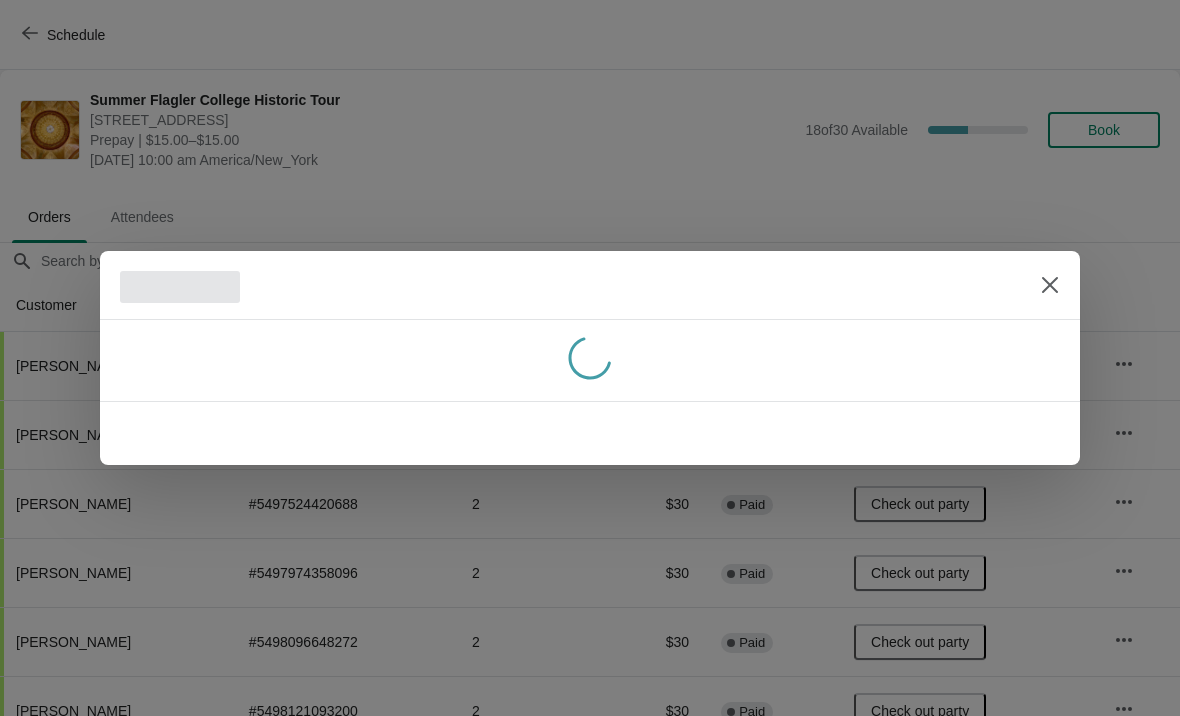 scroll, scrollTop: 29, scrollLeft: 0, axis: vertical 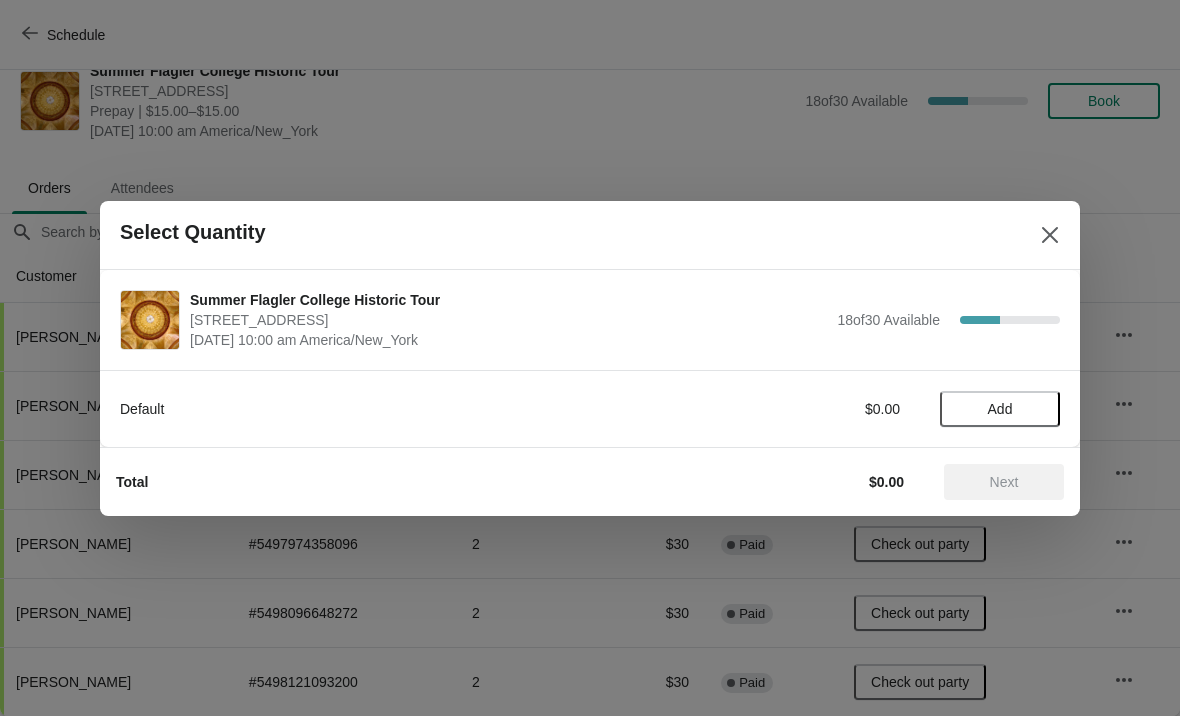 click on "Add" at bounding box center (1000, 409) 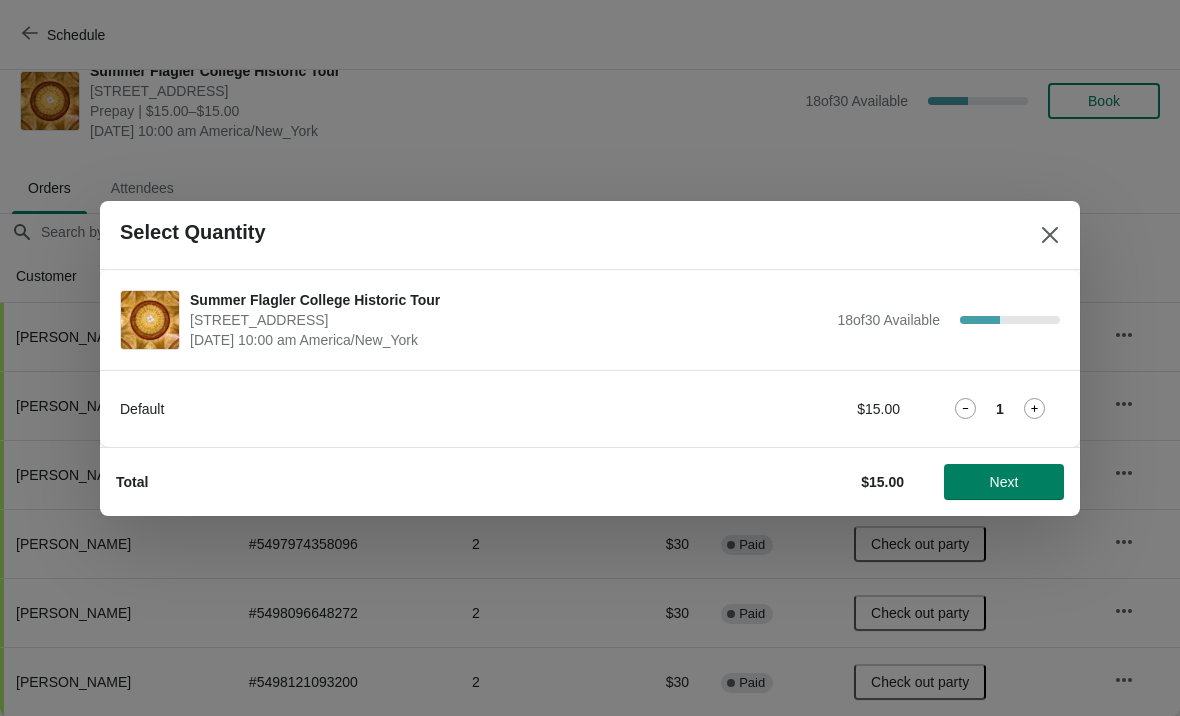 click 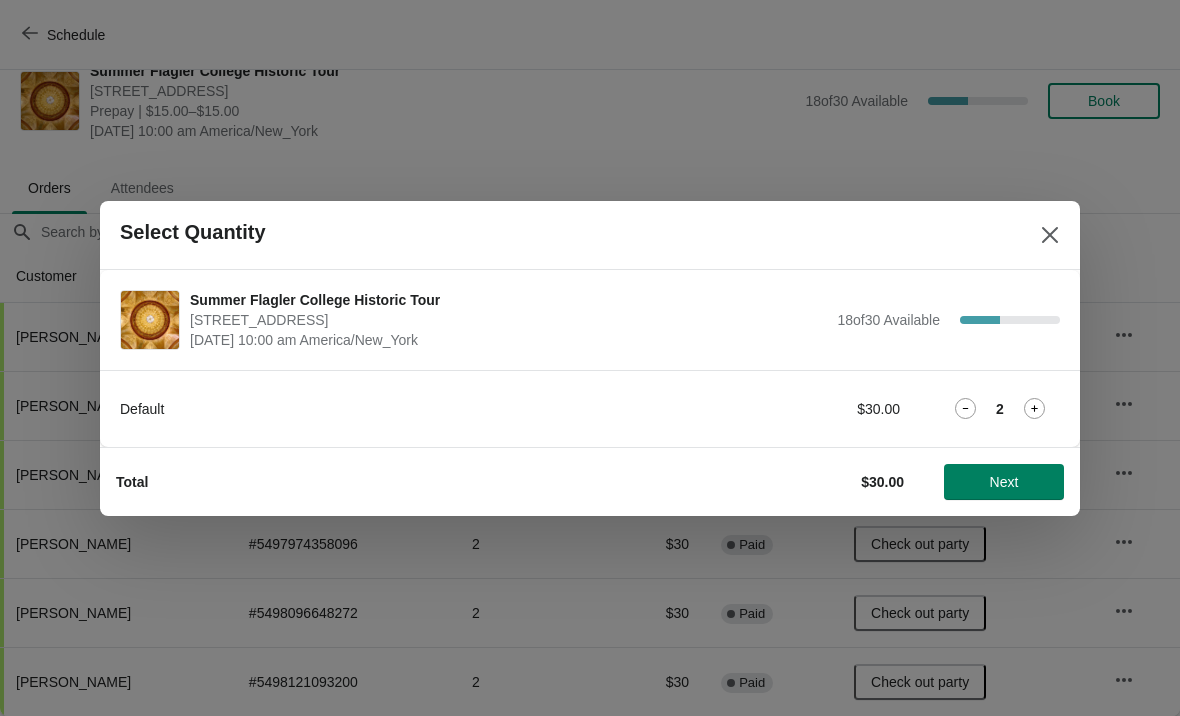 click 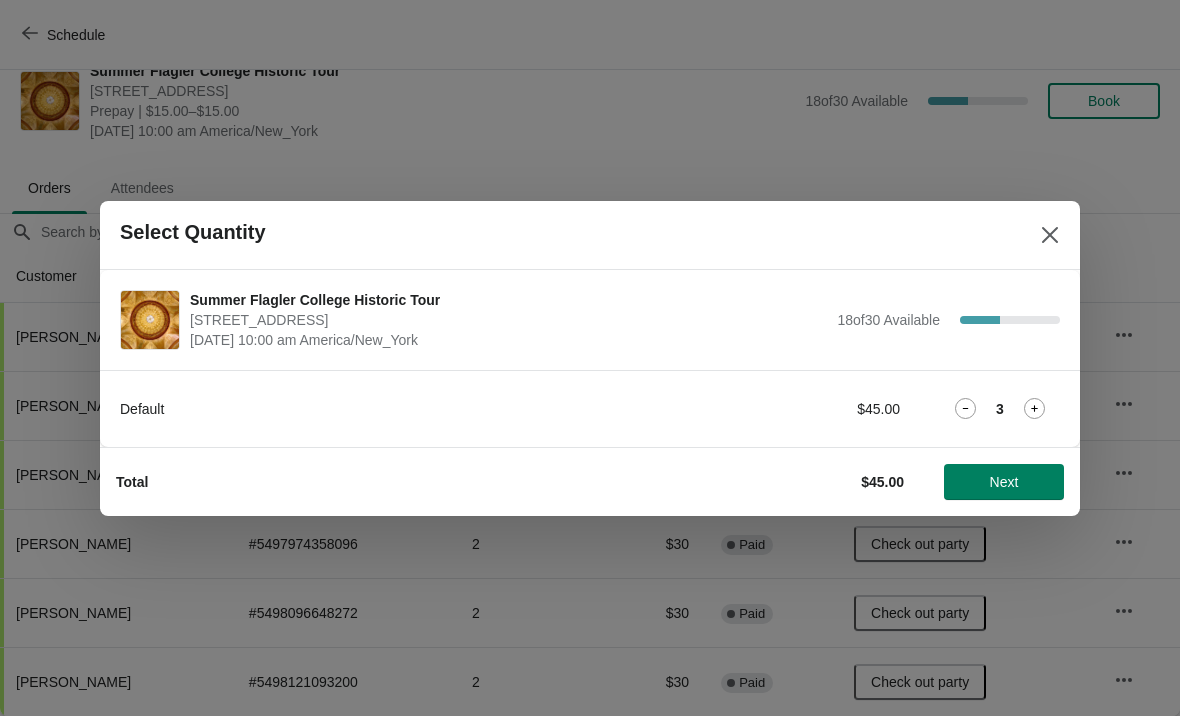 click on "Next" at bounding box center [1004, 482] 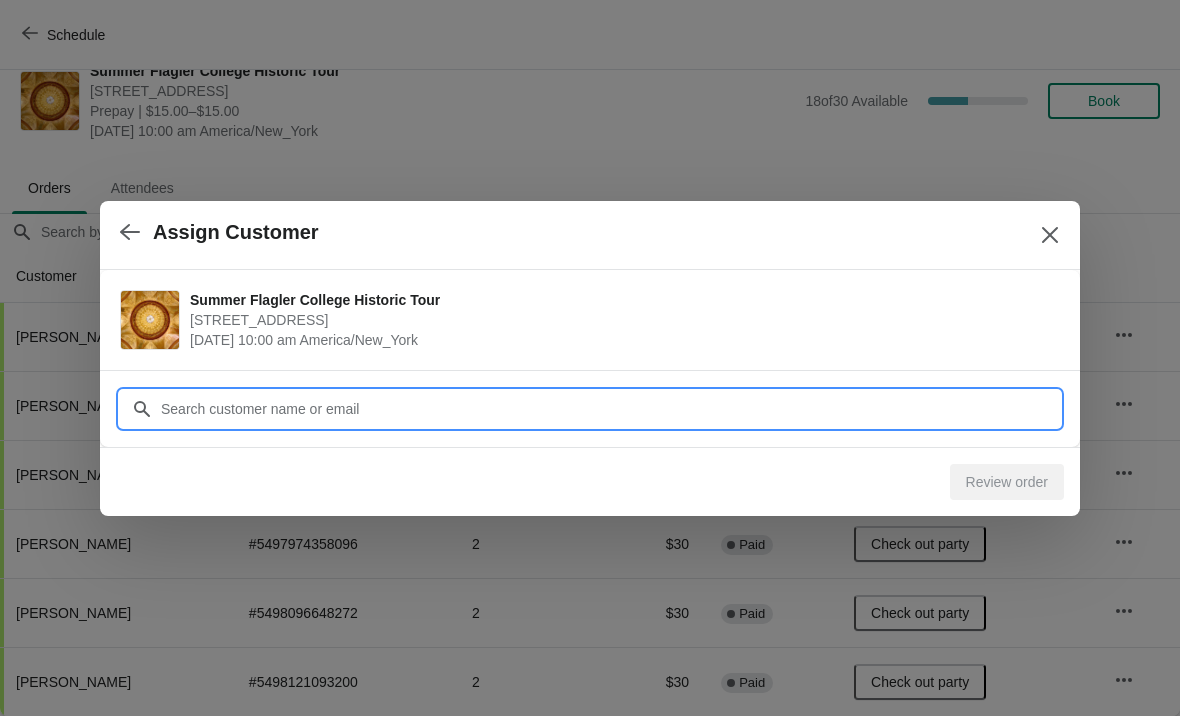 click on "Customer" at bounding box center (610, 409) 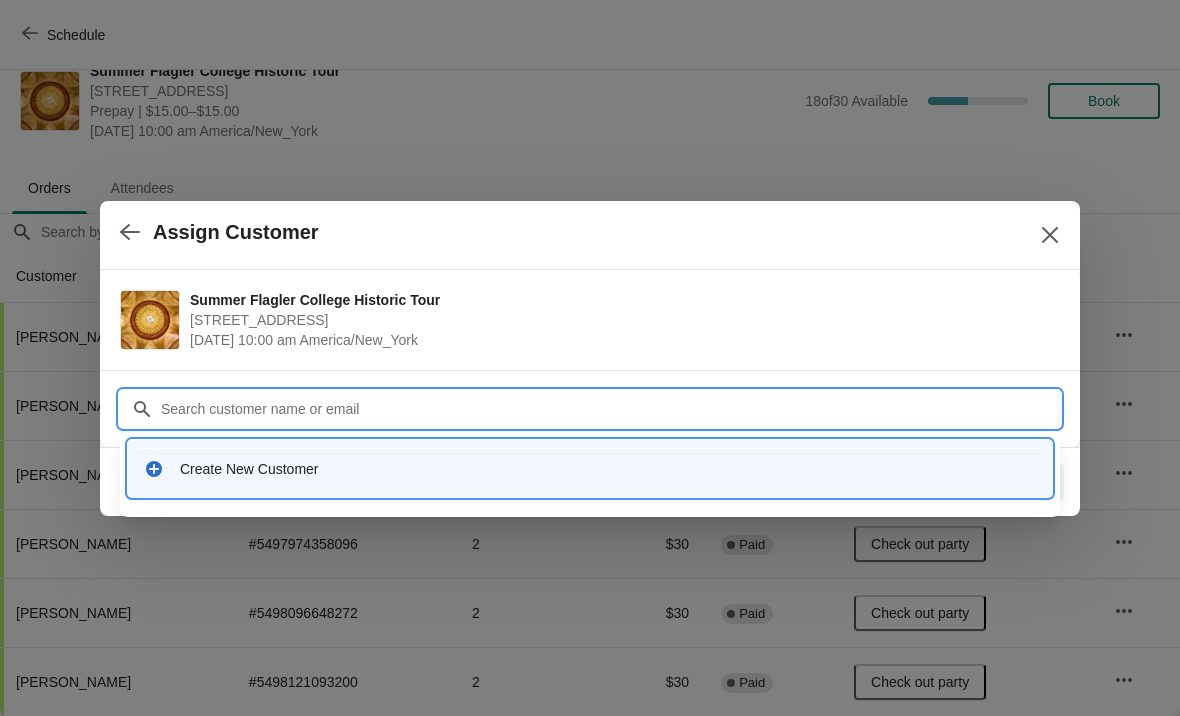 click on "Create New Customer" at bounding box center (590, 468) 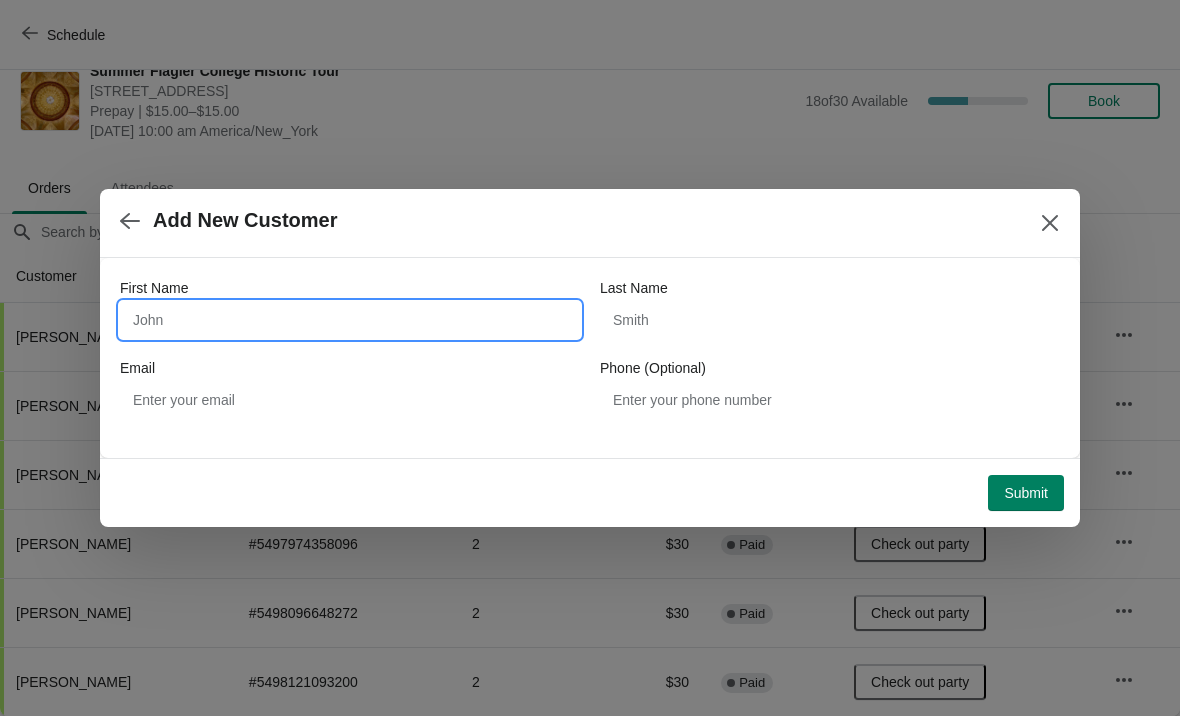 click on "First Name" at bounding box center [350, 320] 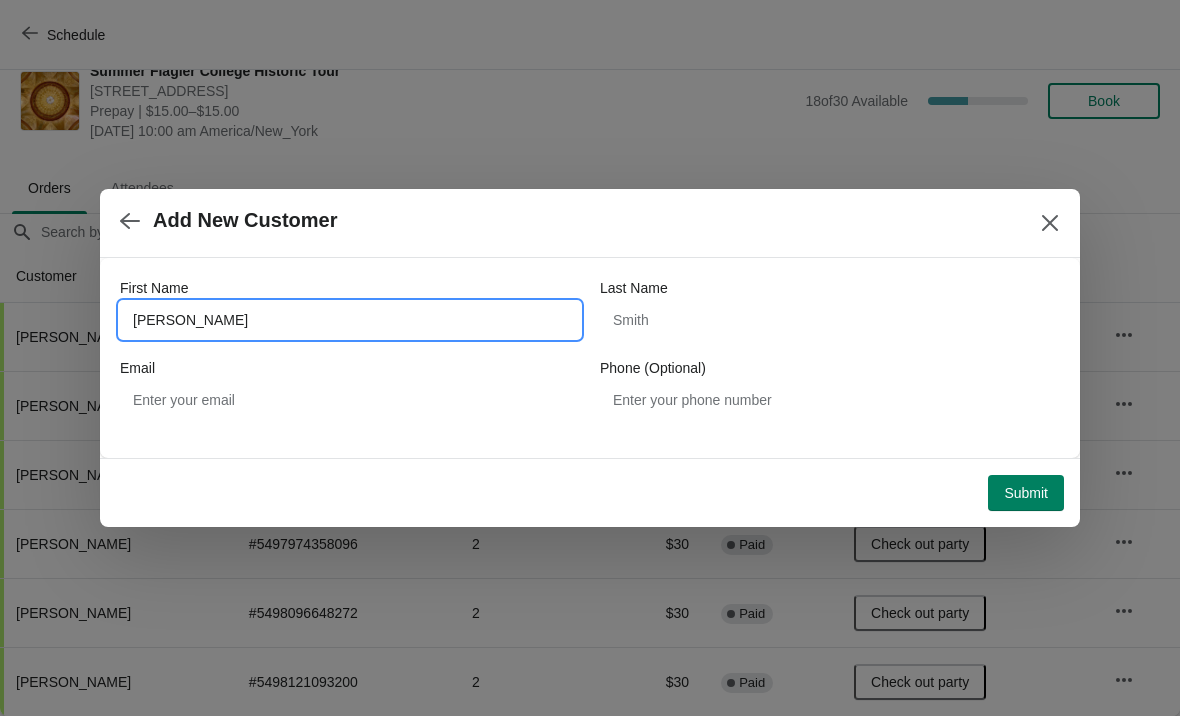 type on "Laura" 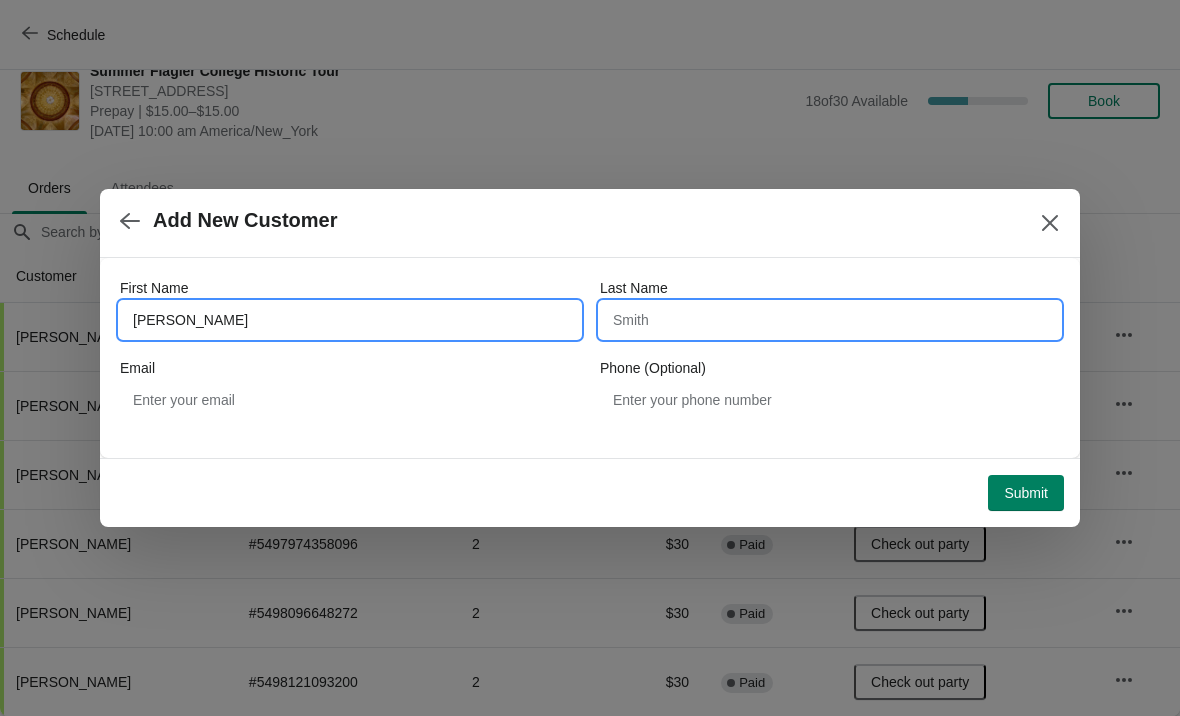click on "Last Name" at bounding box center (830, 320) 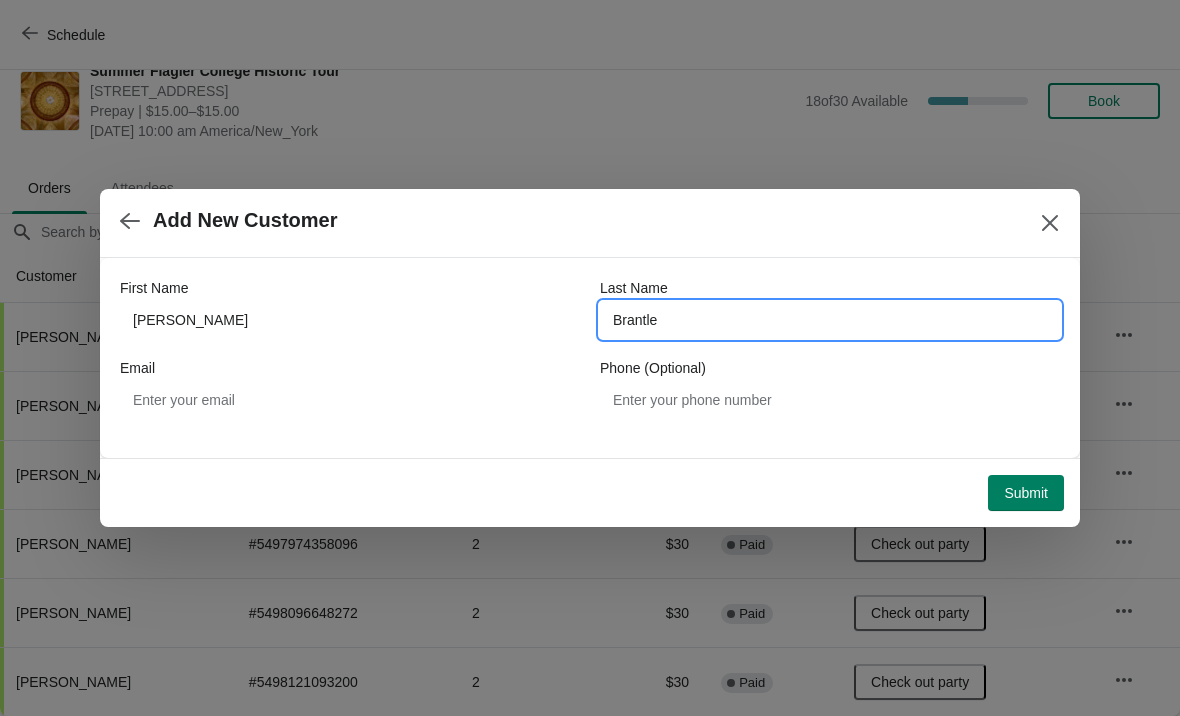 type on "Brantley" 